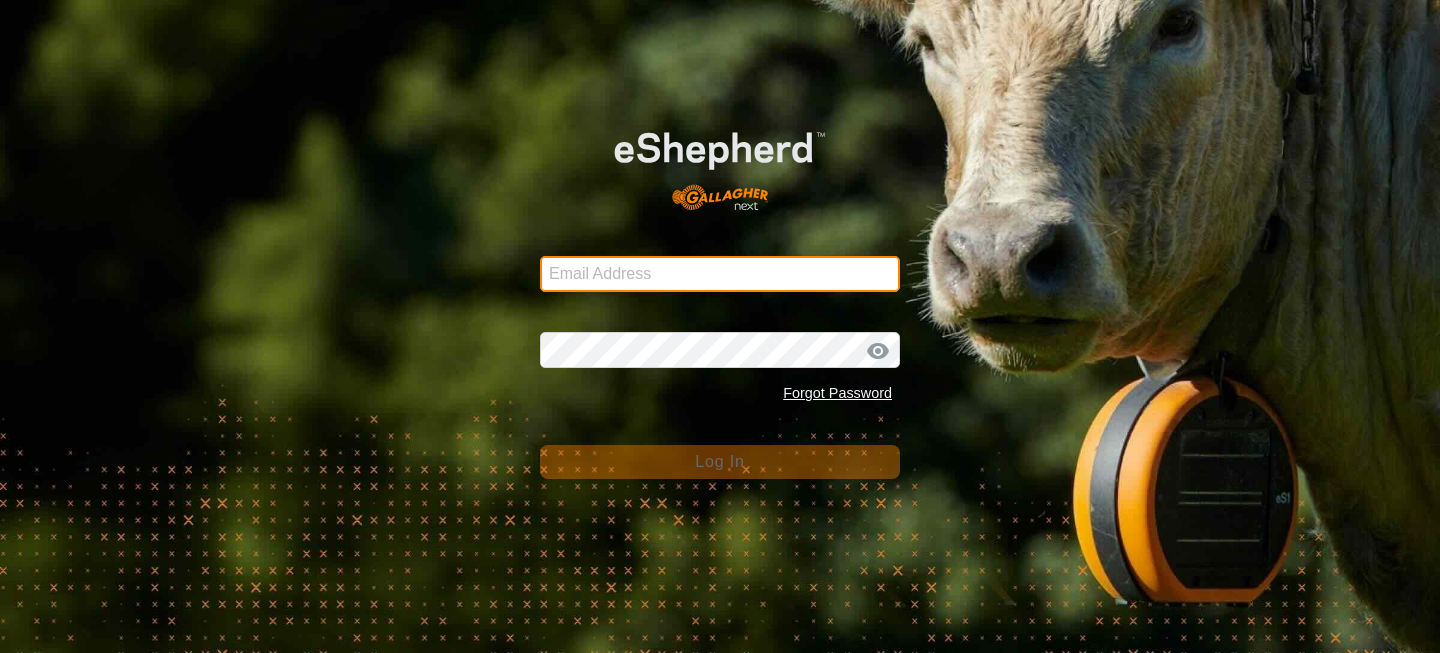 scroll, scrollTop: 0, scrollLeft: 0, axis: both 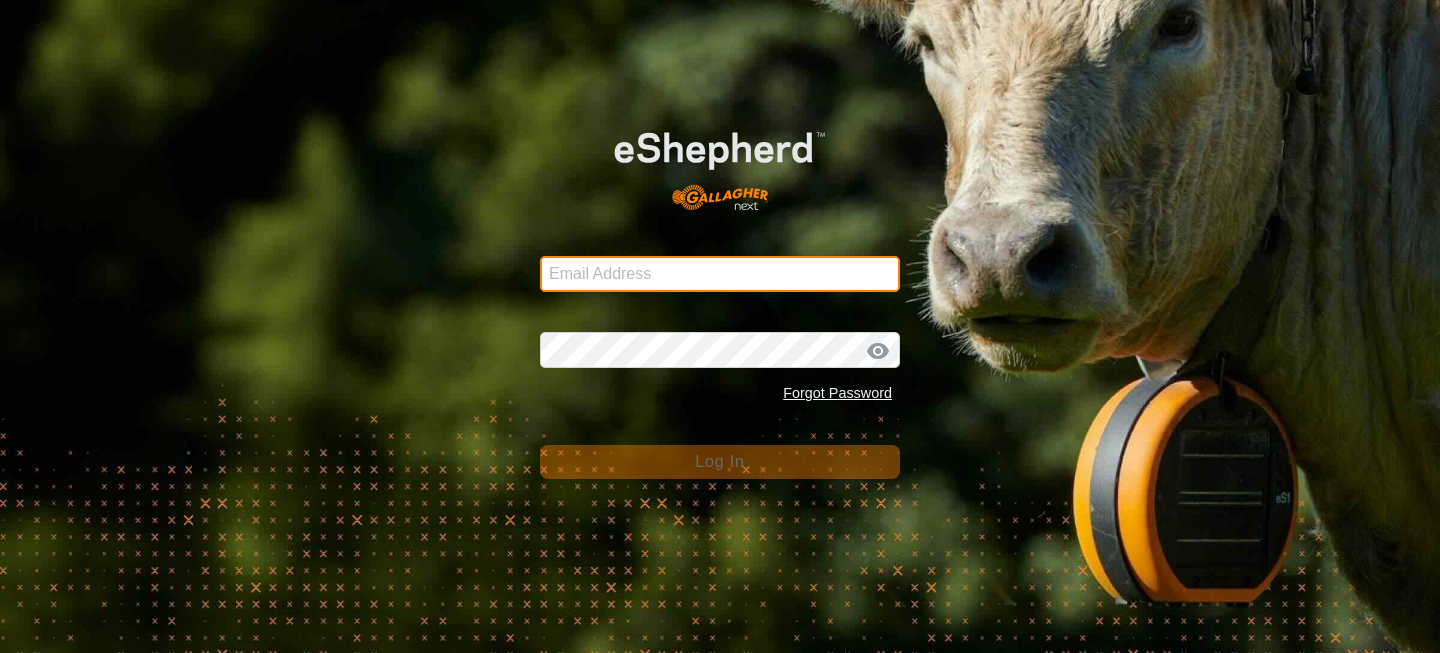 drag, startPoint x: 0, startPoint y: 0, endPoint x: 638, endPoint y: 270, distance: 692.7799 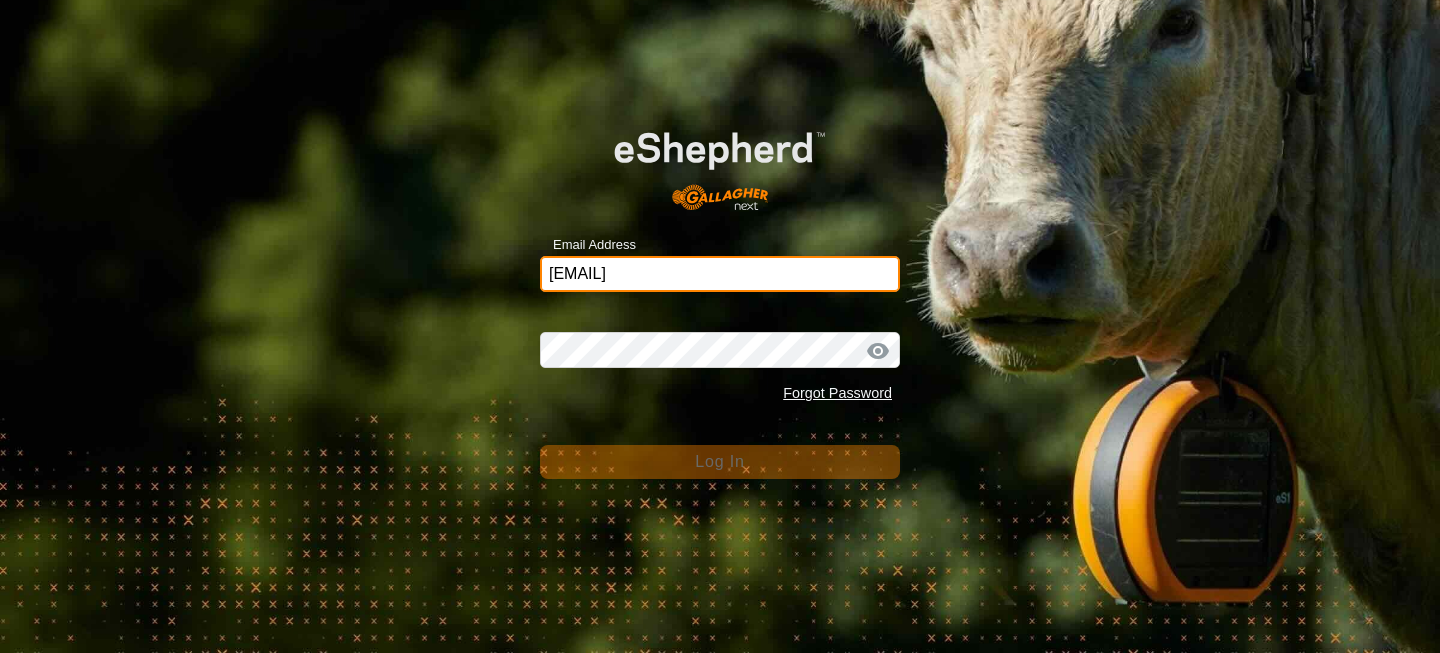 type on "[EMAIL]" 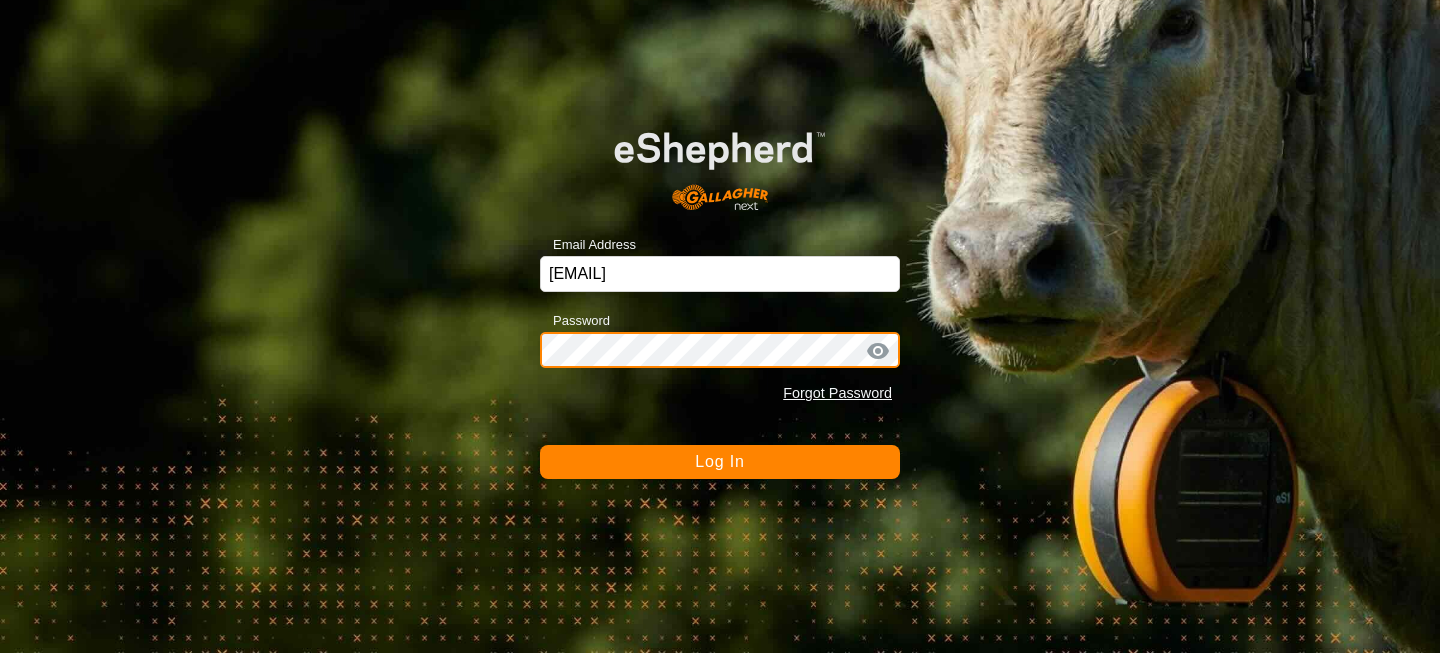 click on "Log In" 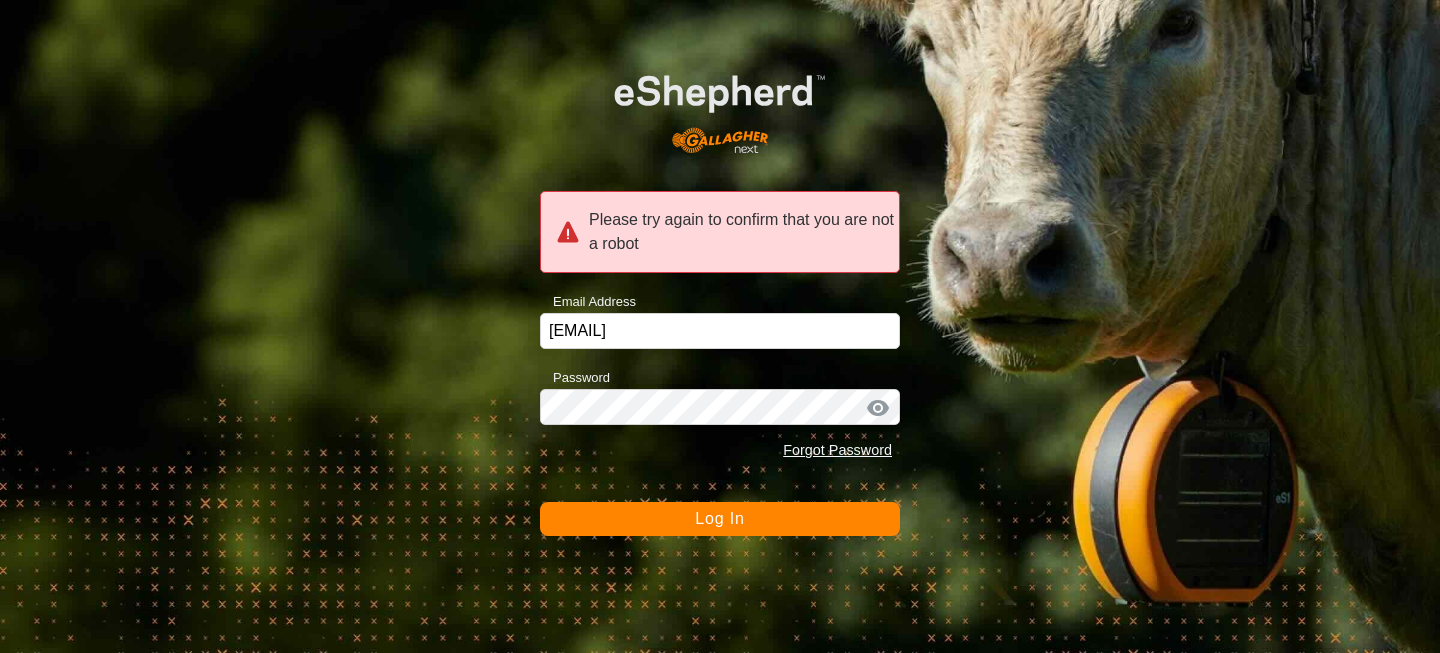 click on "Log In" 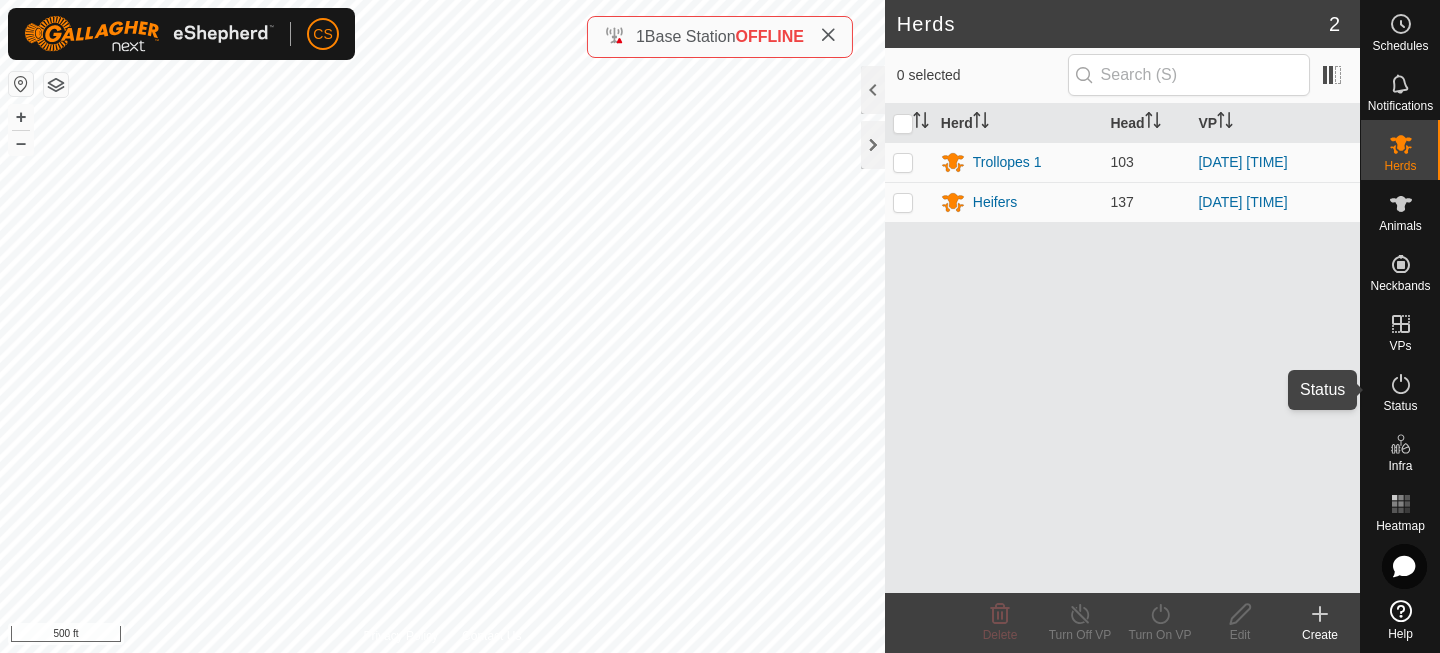 click 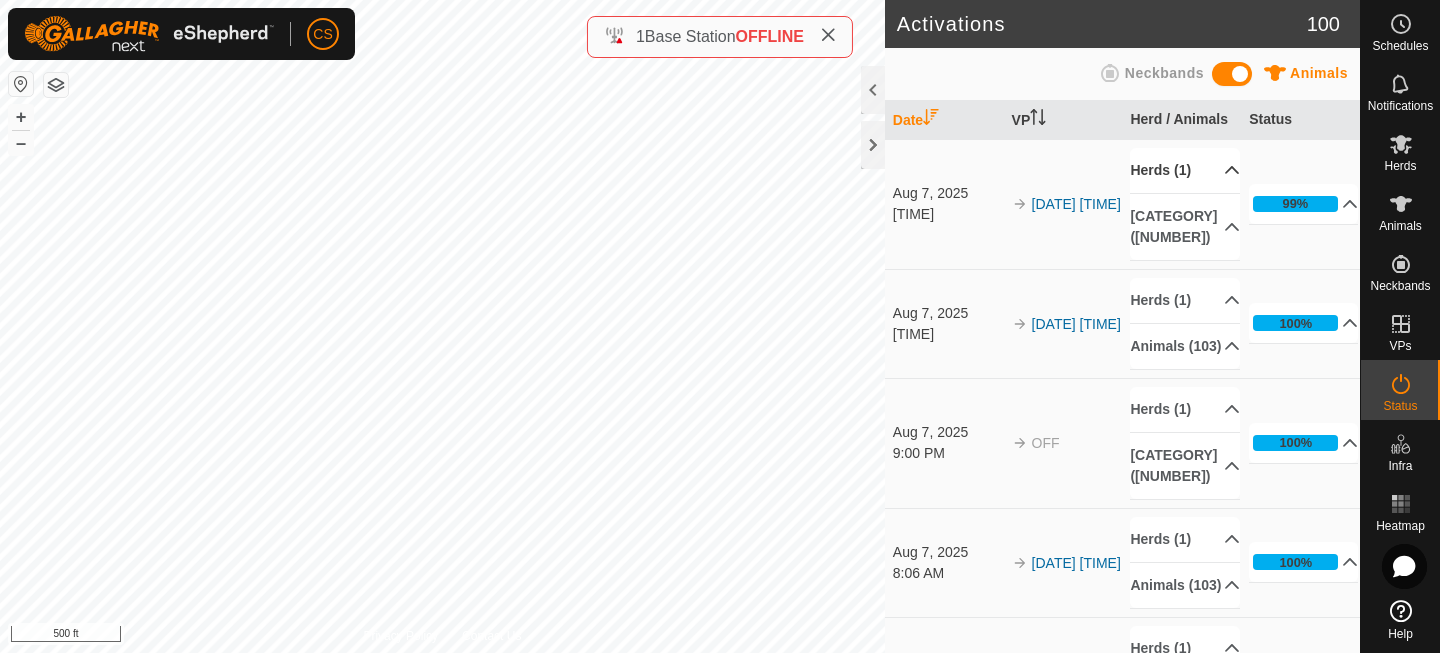 click on "Herds (1)" at bounding box center (1184, 170) 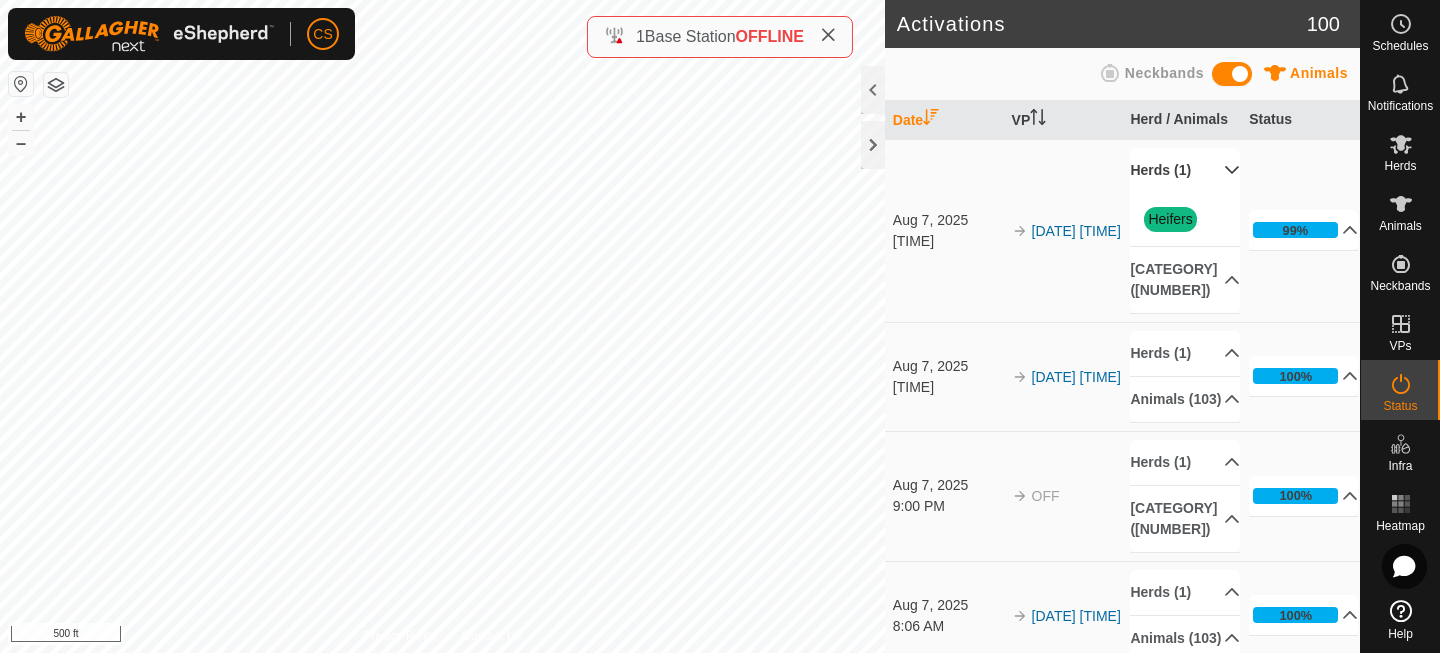 click on "Herds (1)" at bounding box center [1184, 170] 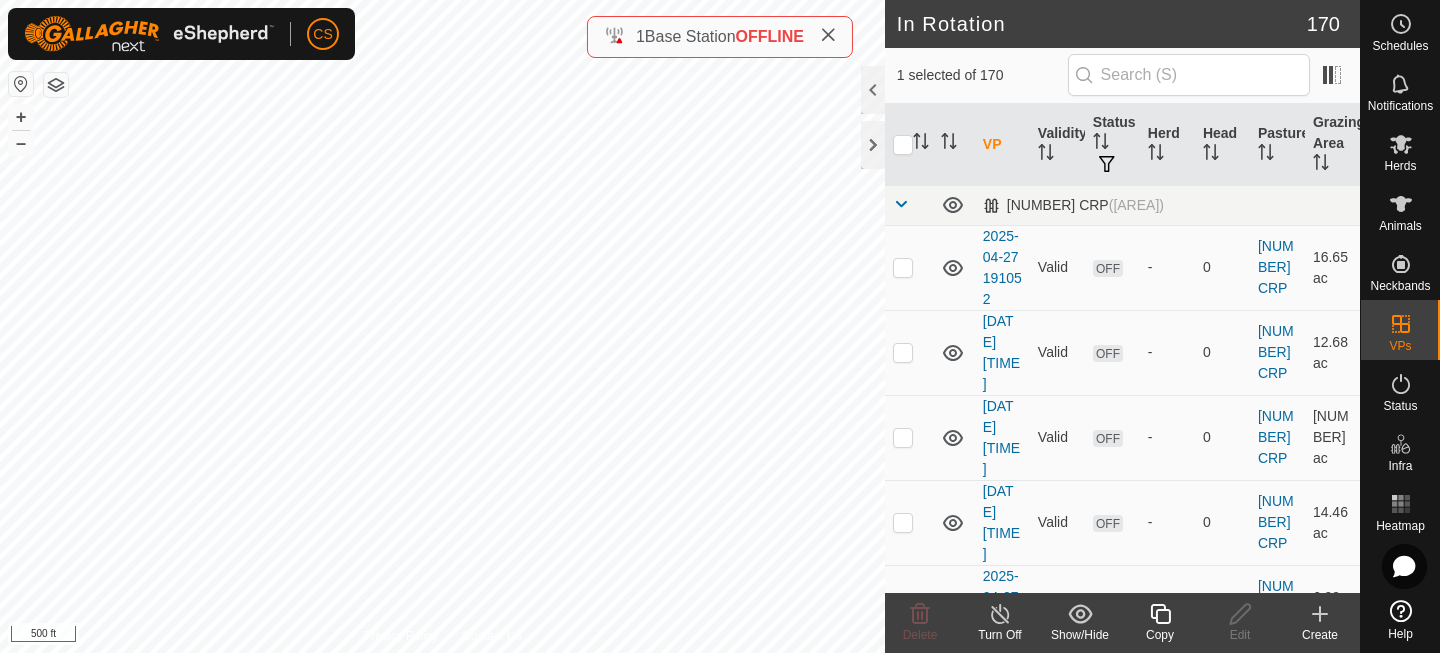 click 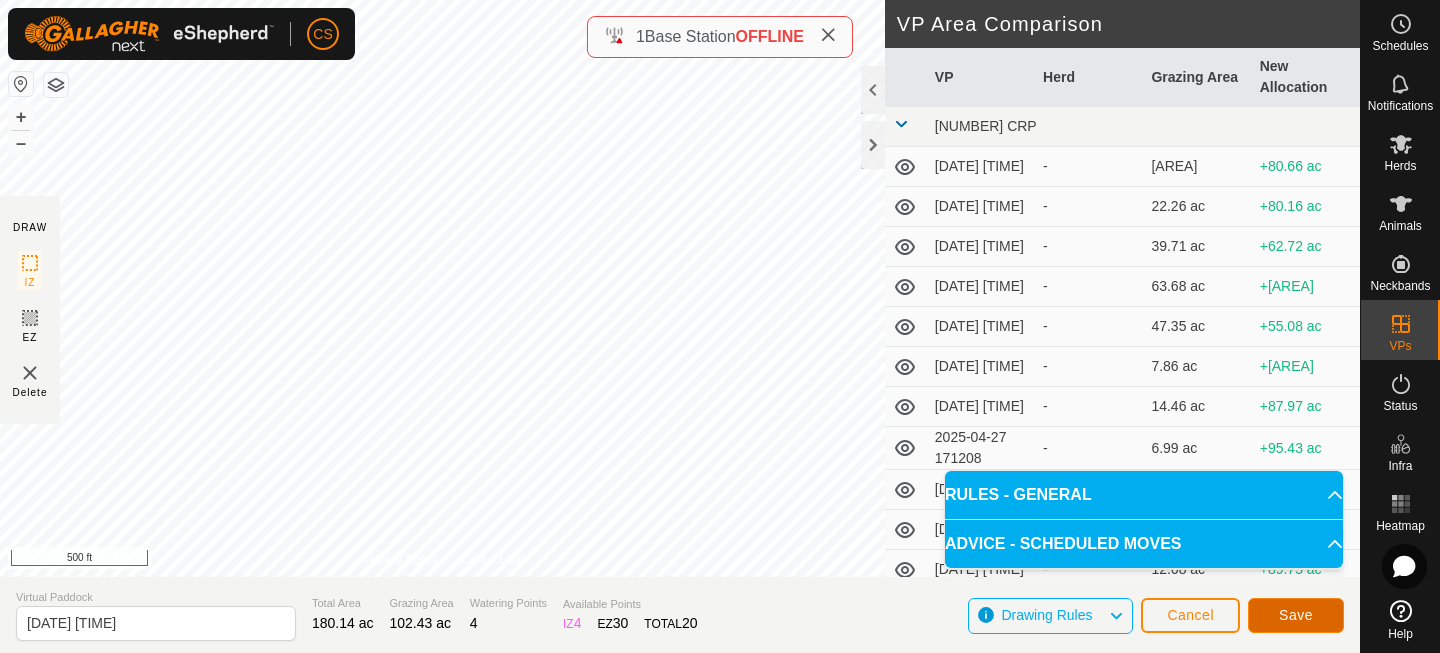 click on "Save" 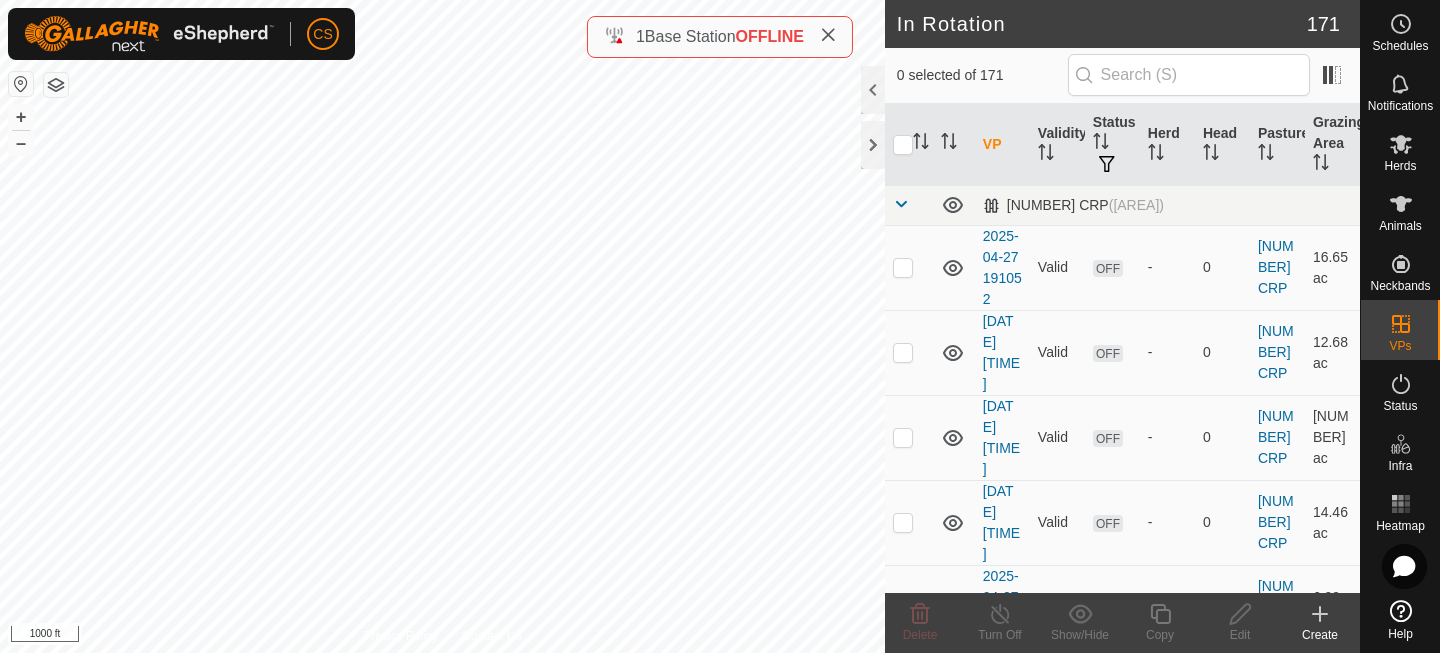 checkbox on "true" 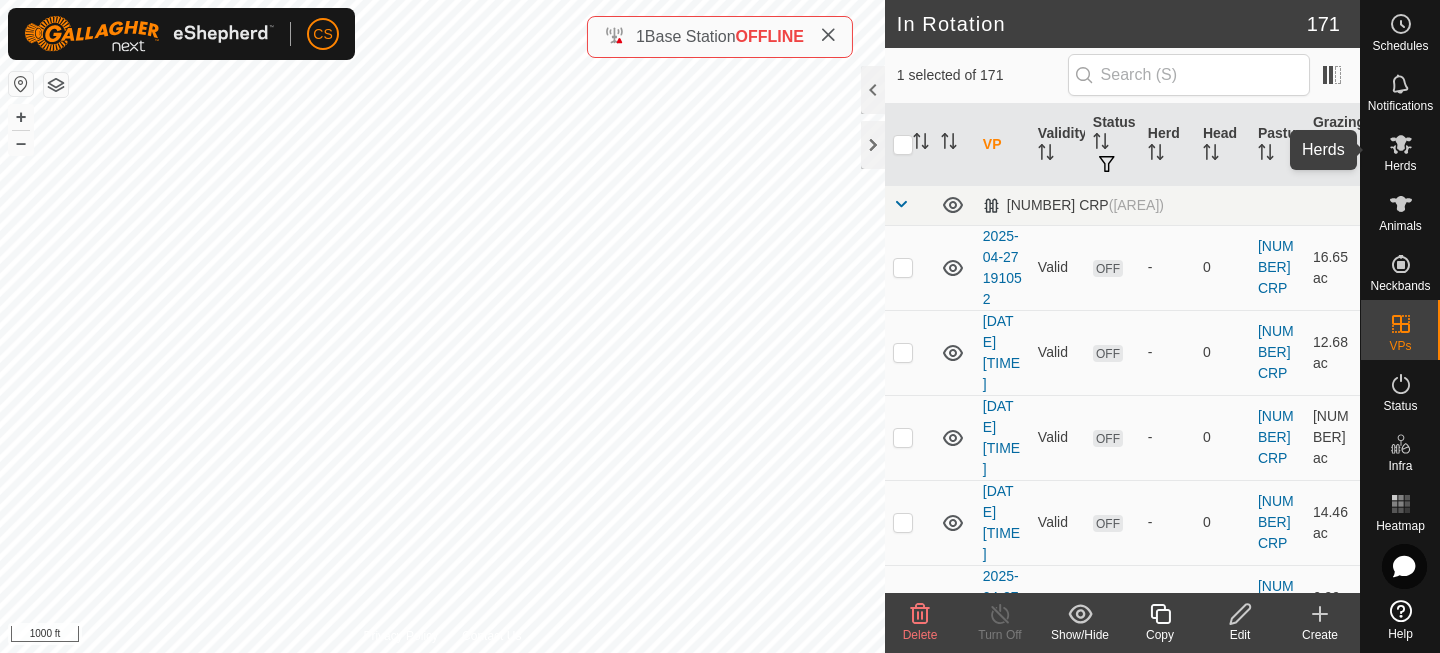 click at bounding box center [1401, 144] 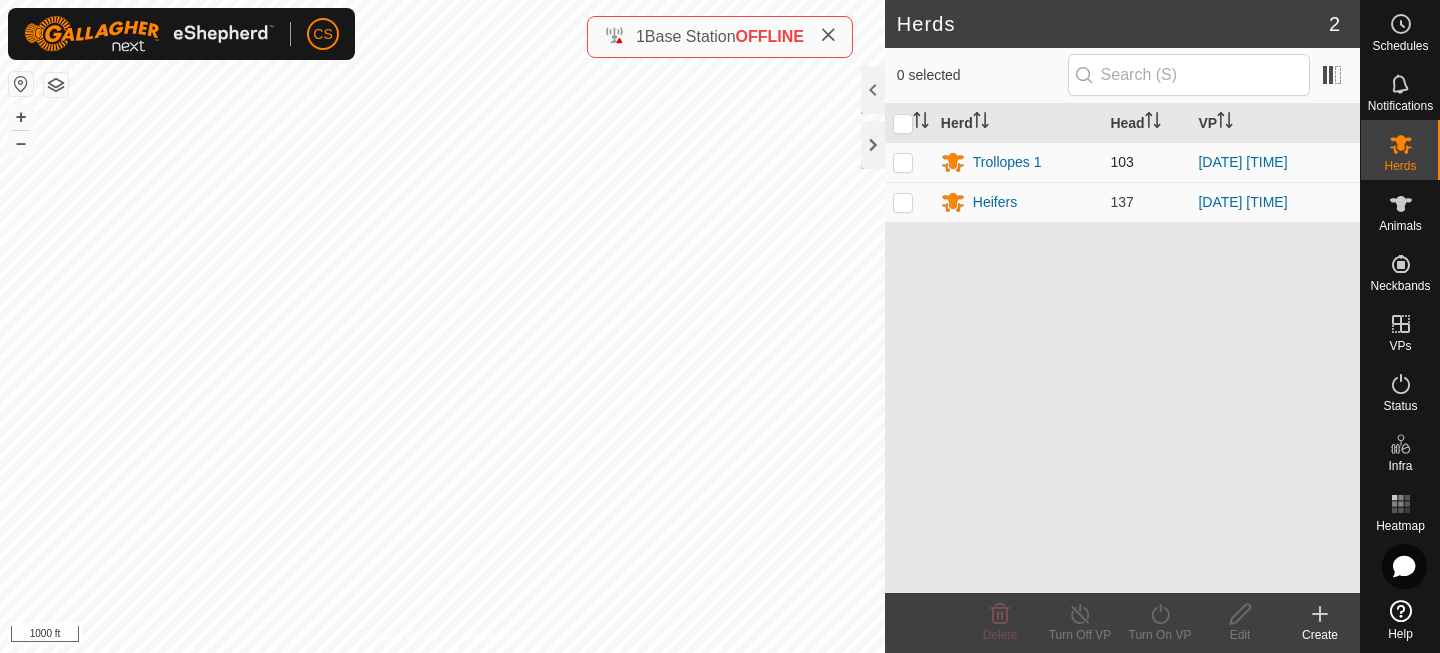 click at bounding box center [903, 162] 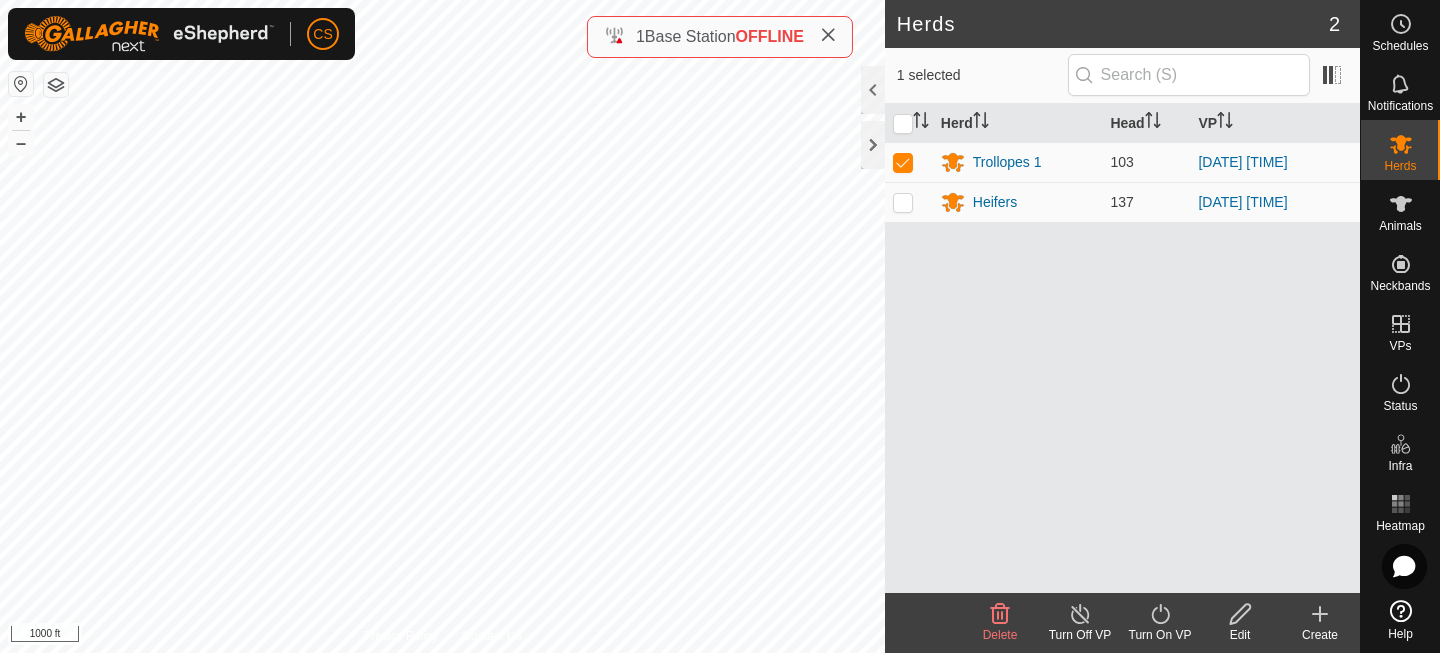 click 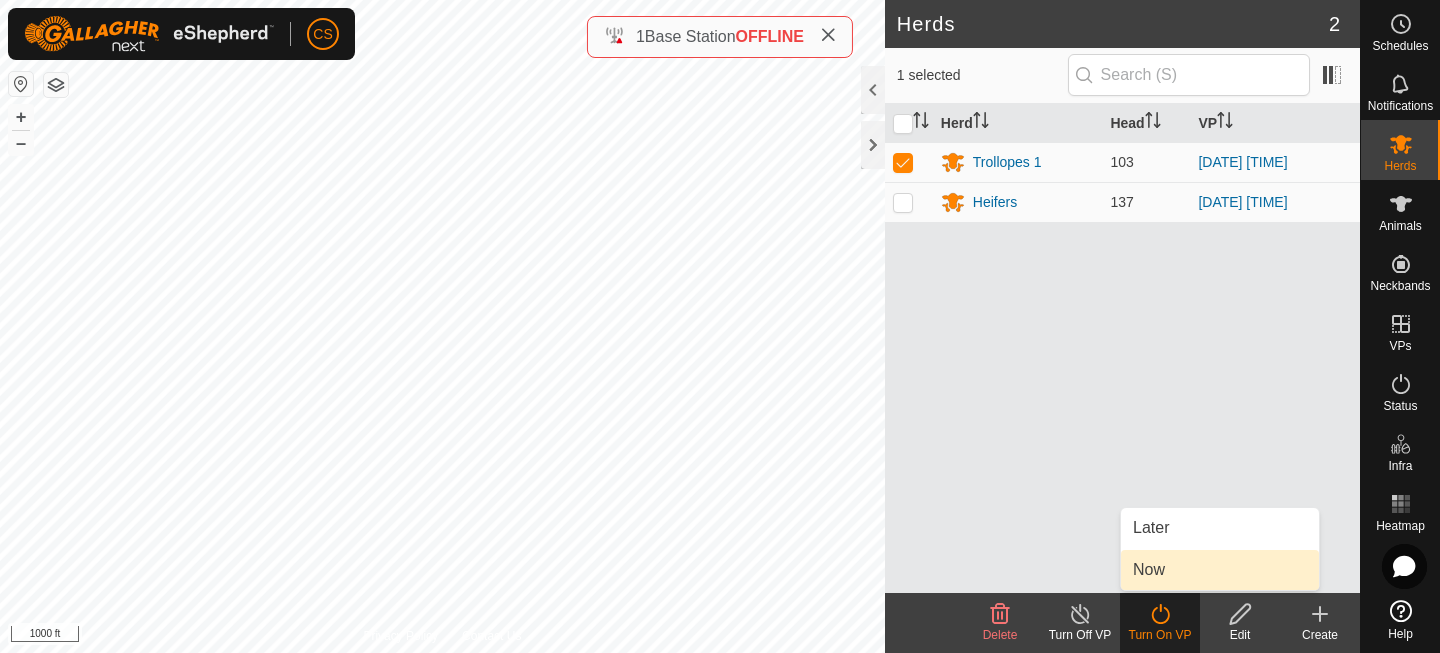 click on "Now" at bounding box center (1220, 570) 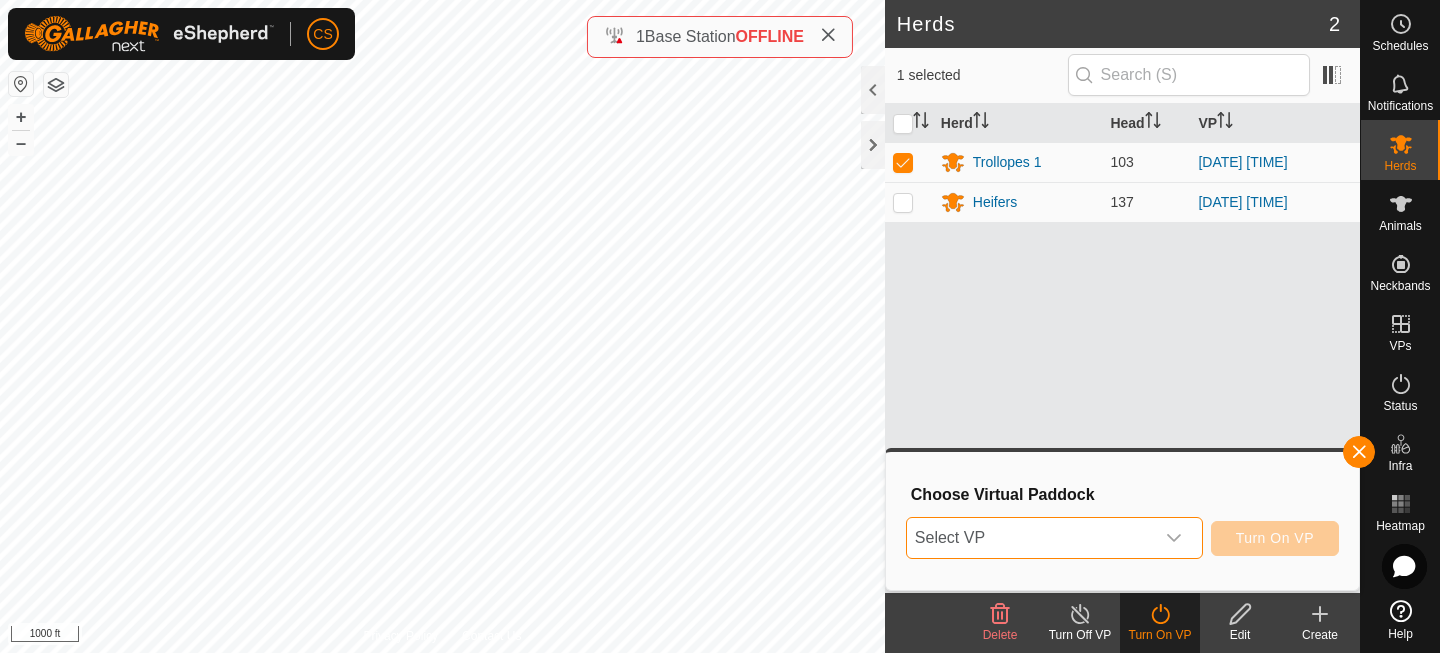 click on "Select VP" at bounding box center (1030, 538) 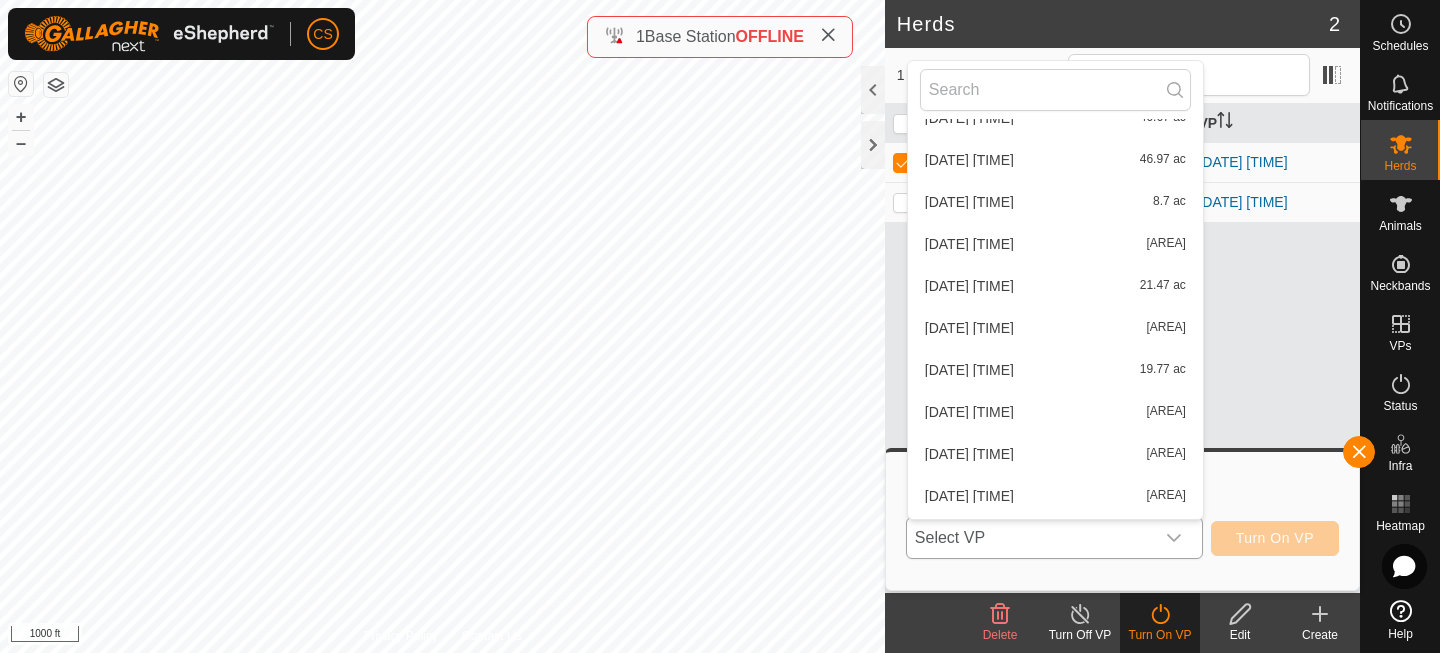 scroll, scrollTop: 7194, scrollLeft: 0, axis: vertical 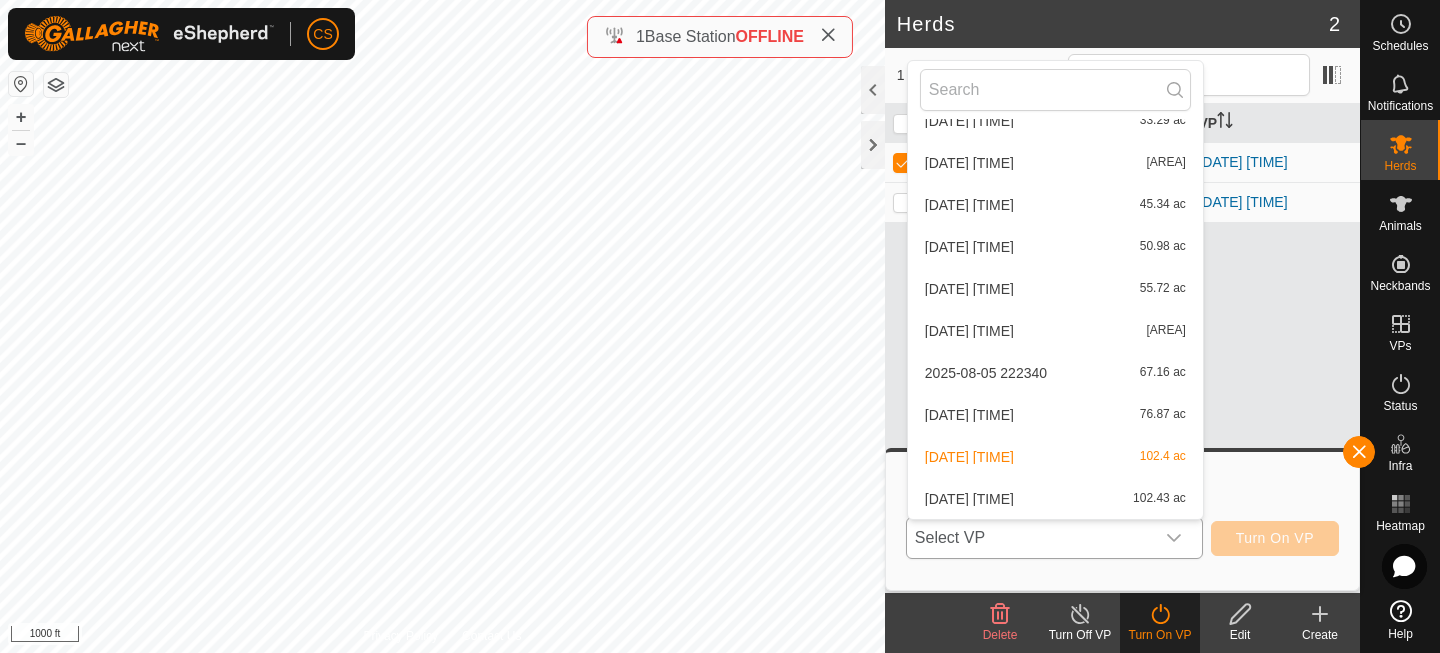 click on "2025-08-08 221002  102.43 ac" at bounding box center [1055, 499] 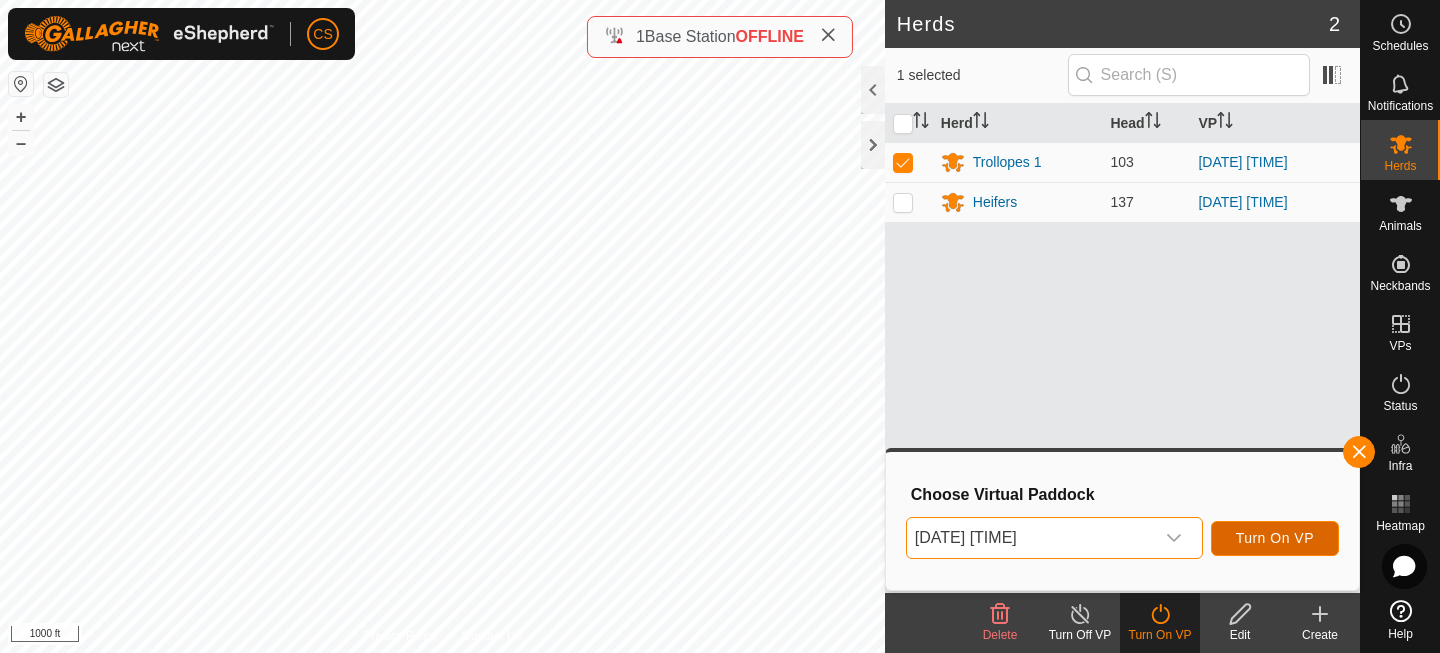 click on "Turn On VP" at bounding box center [1275, 538] 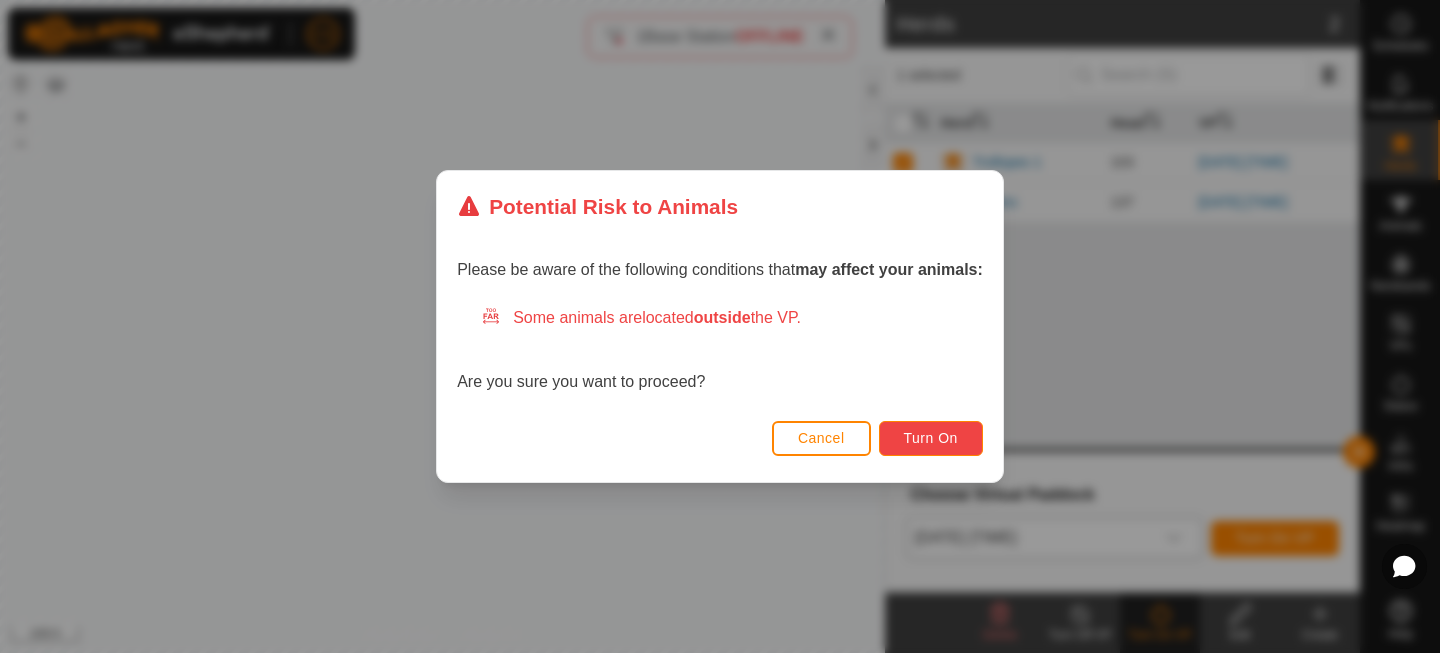 click on "Turn On" at bounding box center [931, 438] 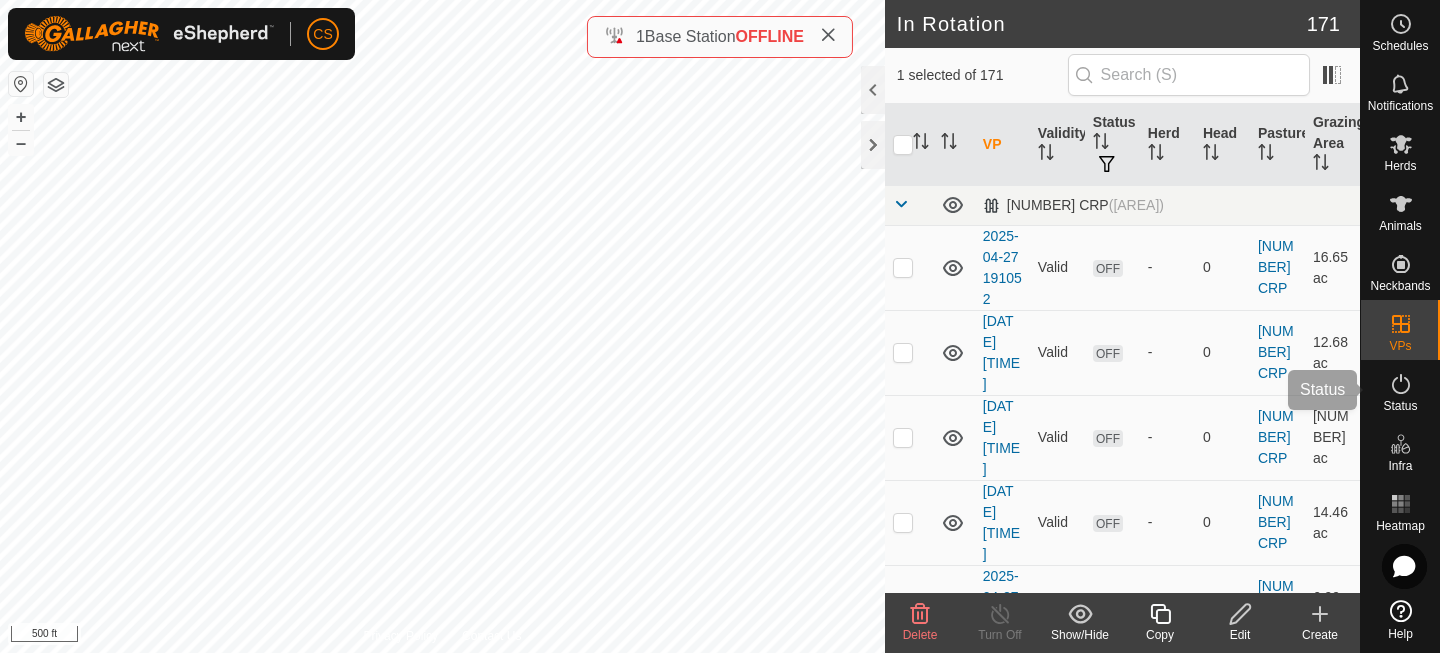click 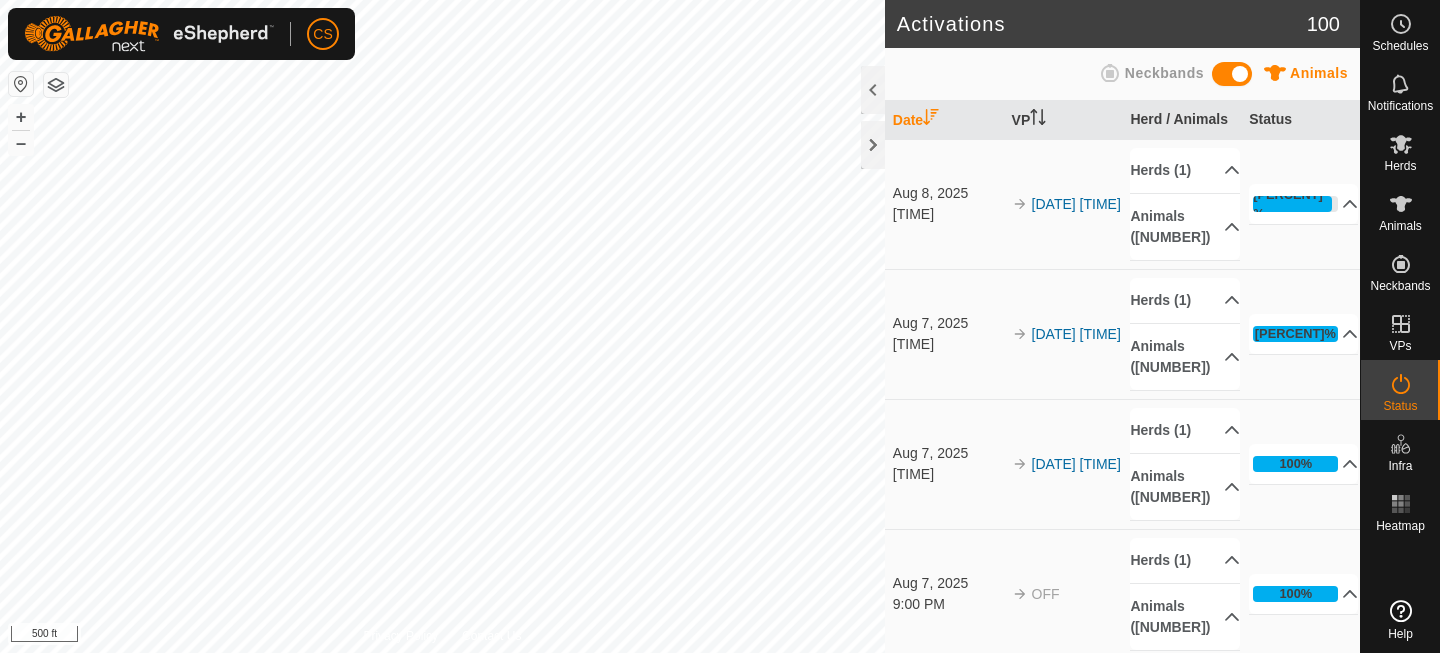 scroll, scrollTop: 0, scrollLeft: 0, axis: both 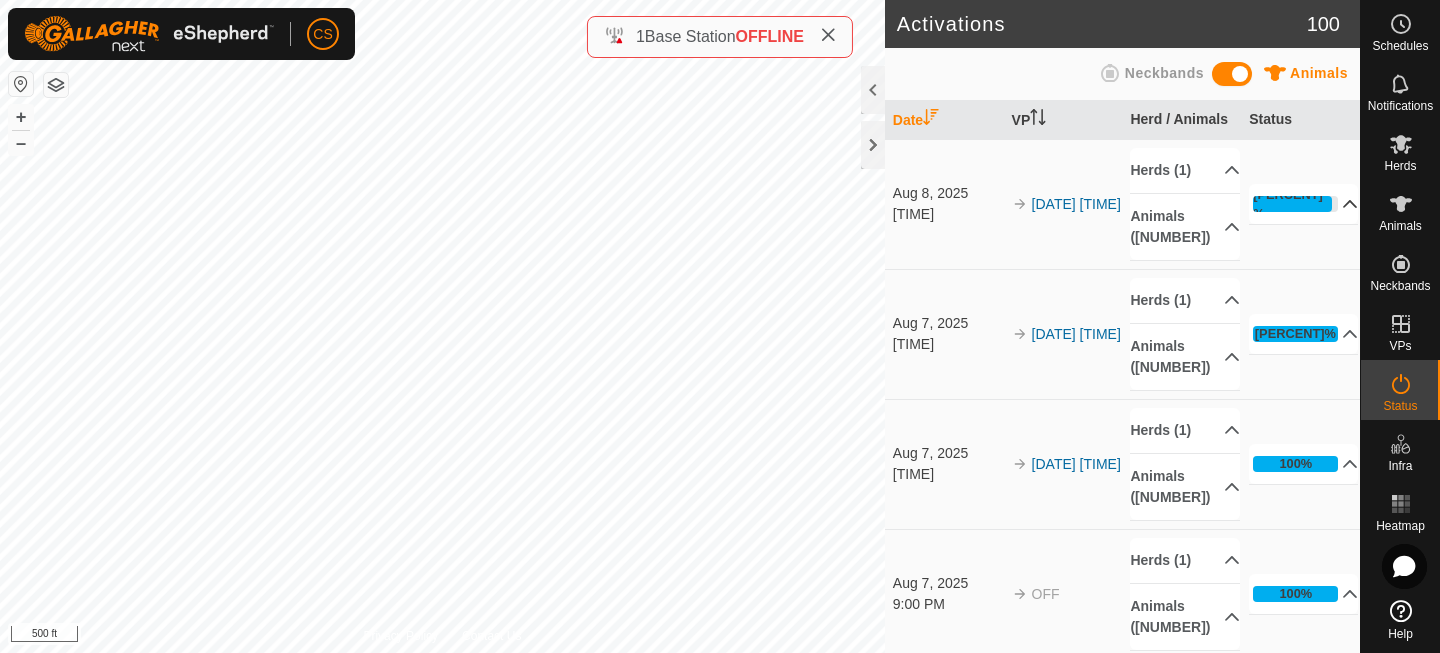 click on "[PERCENT]%" at bounding box center (1292, 204) 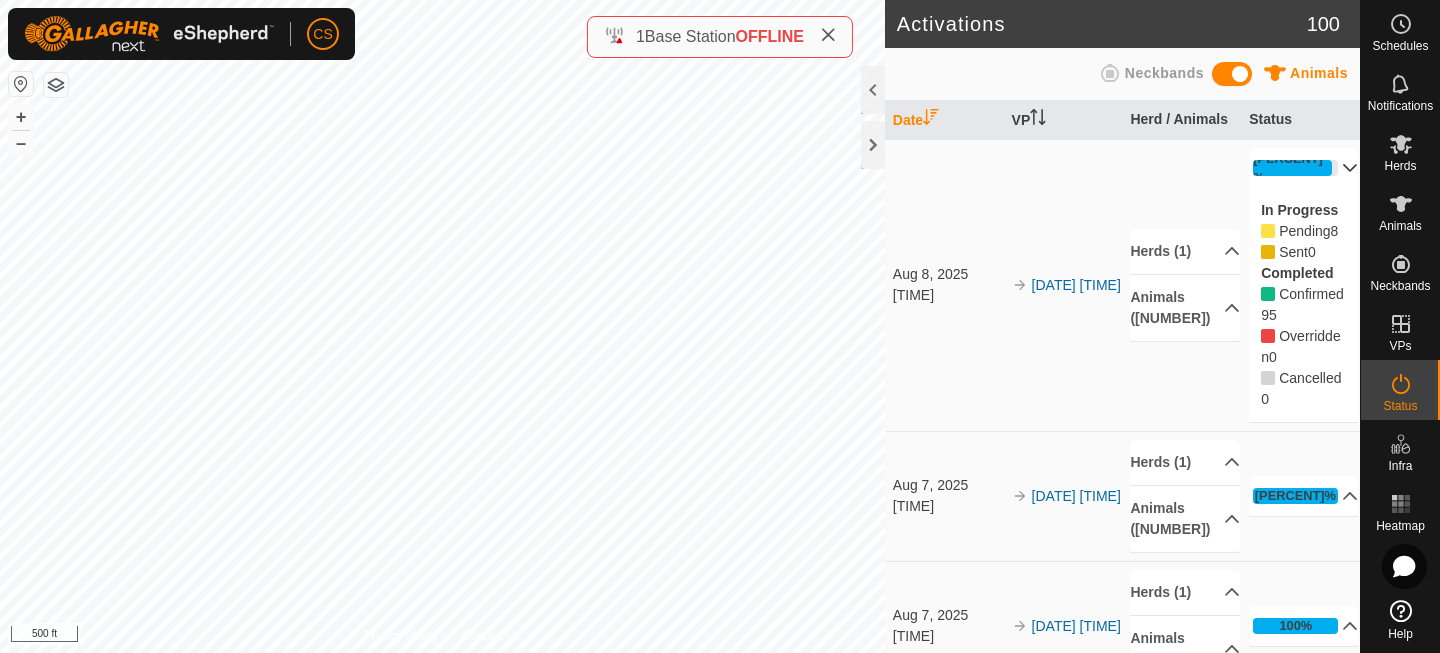click on "[PERCENT]%" at bounding box center [1292, 168] 